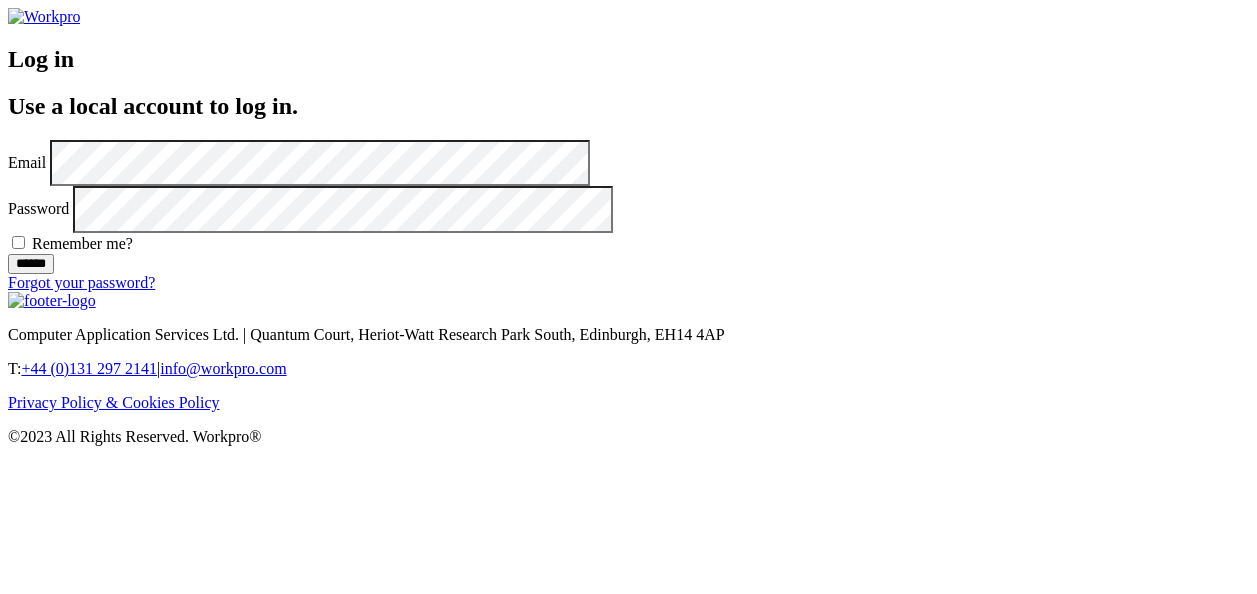 scroll, scrollTop: 0, scrollLeft: 0, axis: both 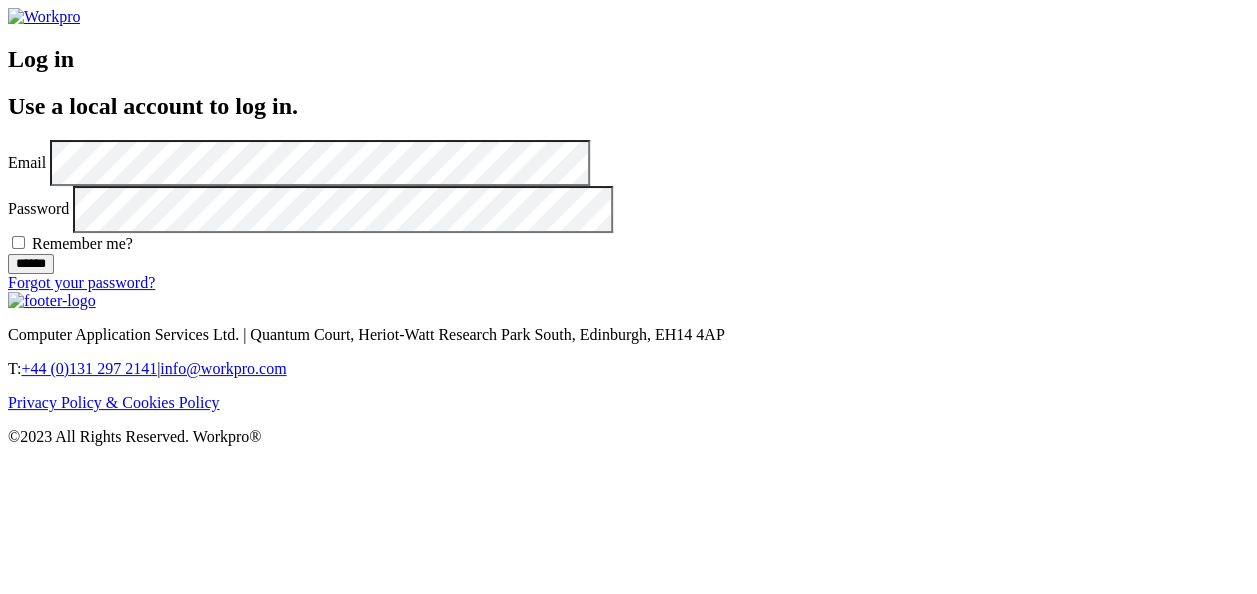 click on "******" at bounding box center [31, 264] 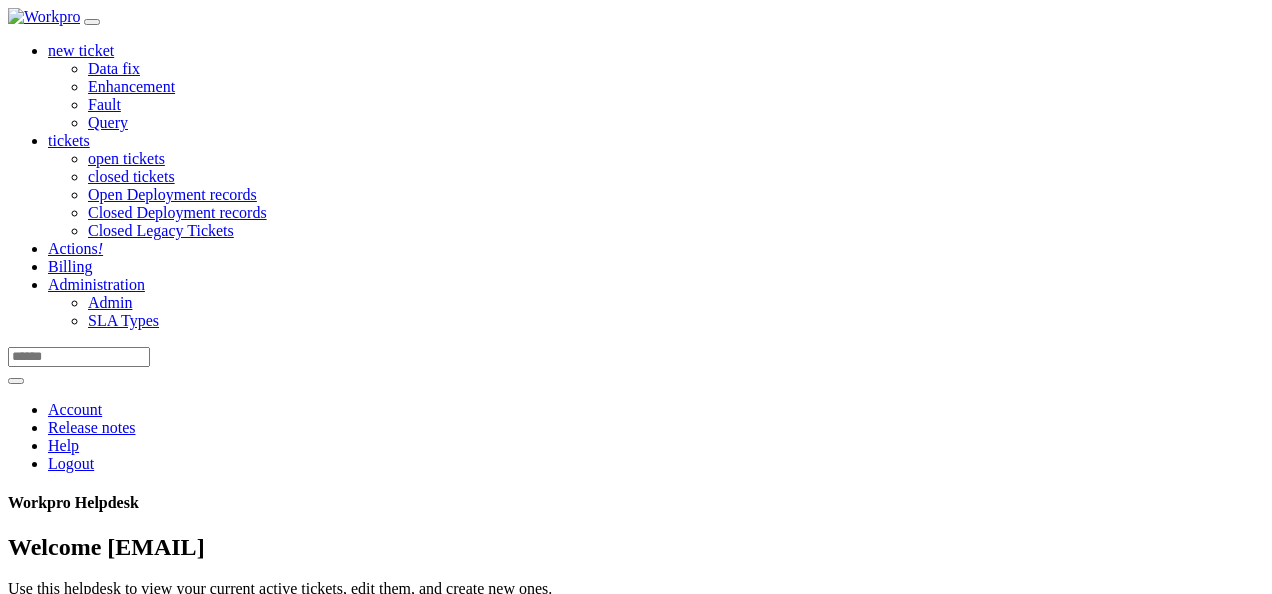 scroll, scrollTop: 0, scrollLeft: 0, axis: both 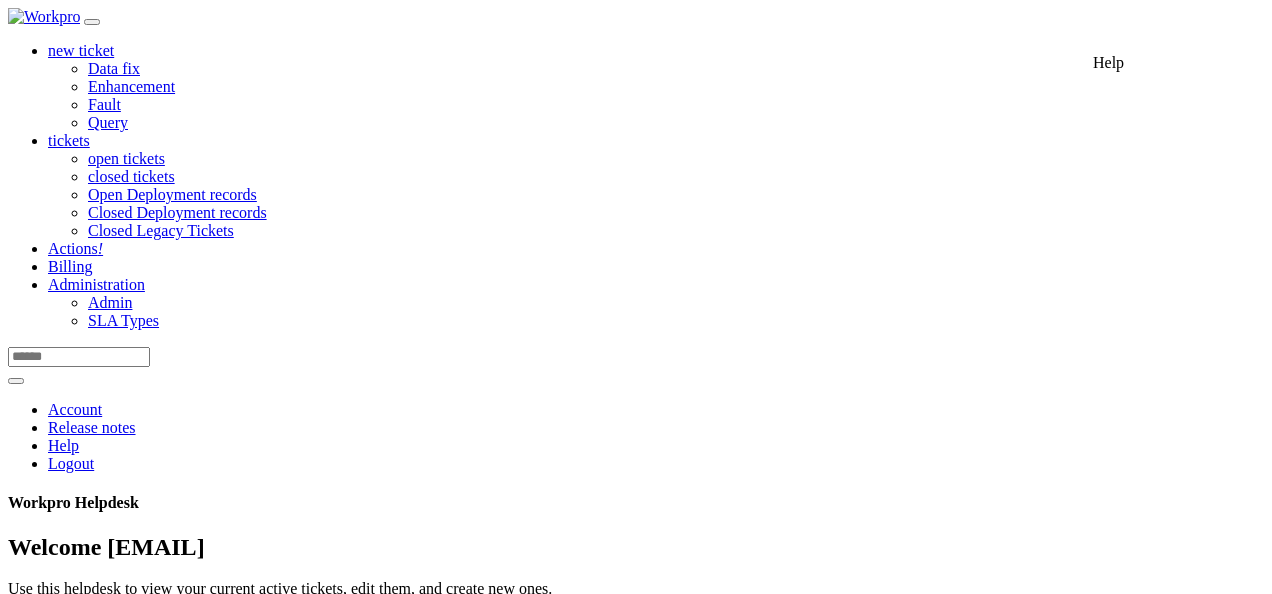 click at bounding box center [48, 445] 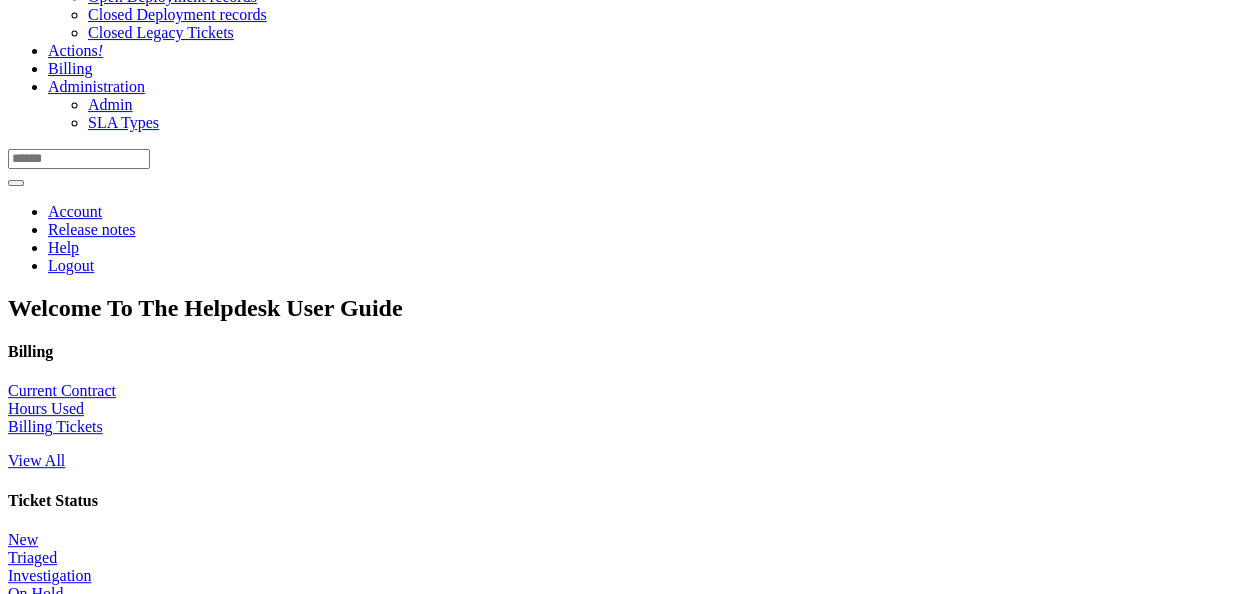 scroll, scrollTop: 197, scrollLeft: 0, axis: vertical 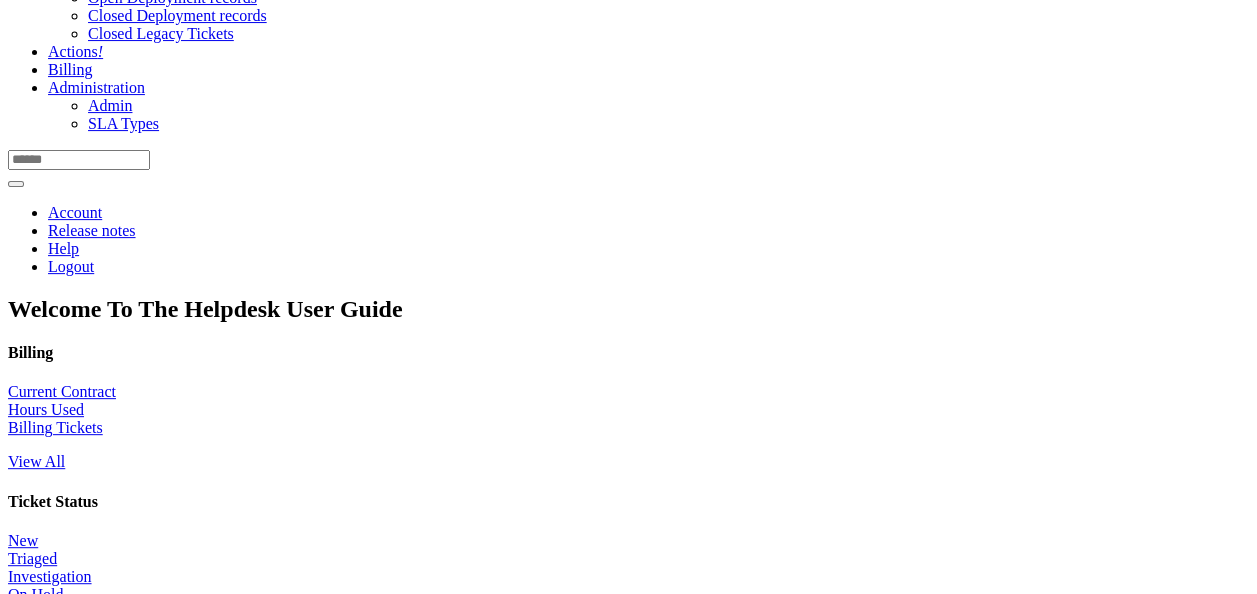 click on "Billing Tickets" at bounding box center (55, 427) 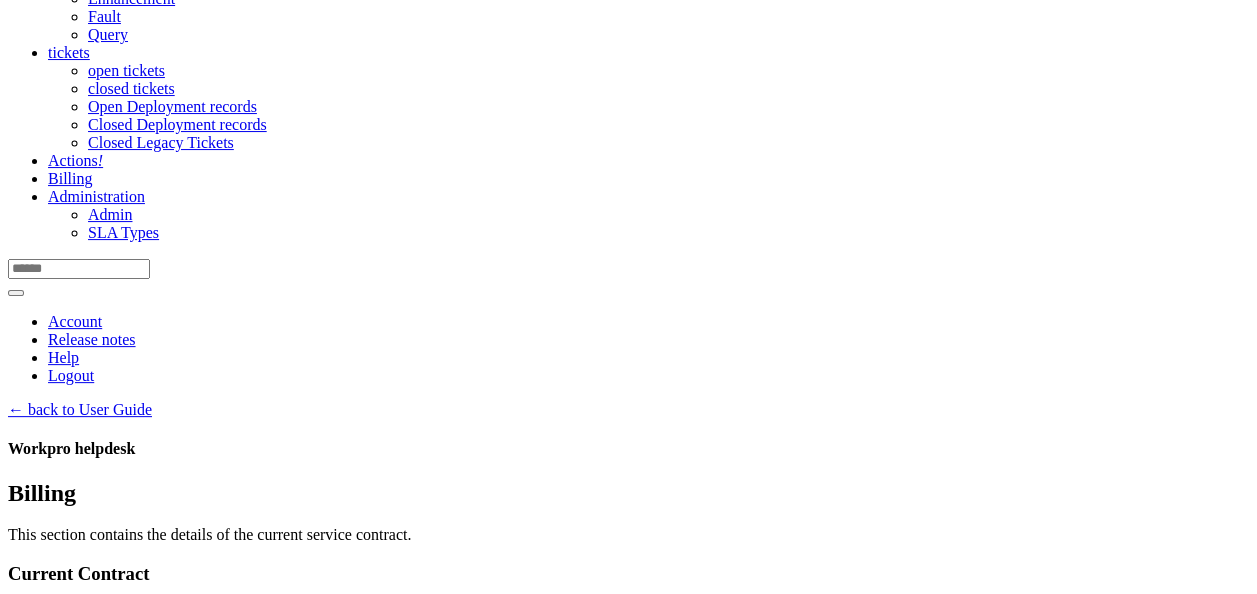 scroll, scrollTop: 0, scrollLeft: 0, axis: both 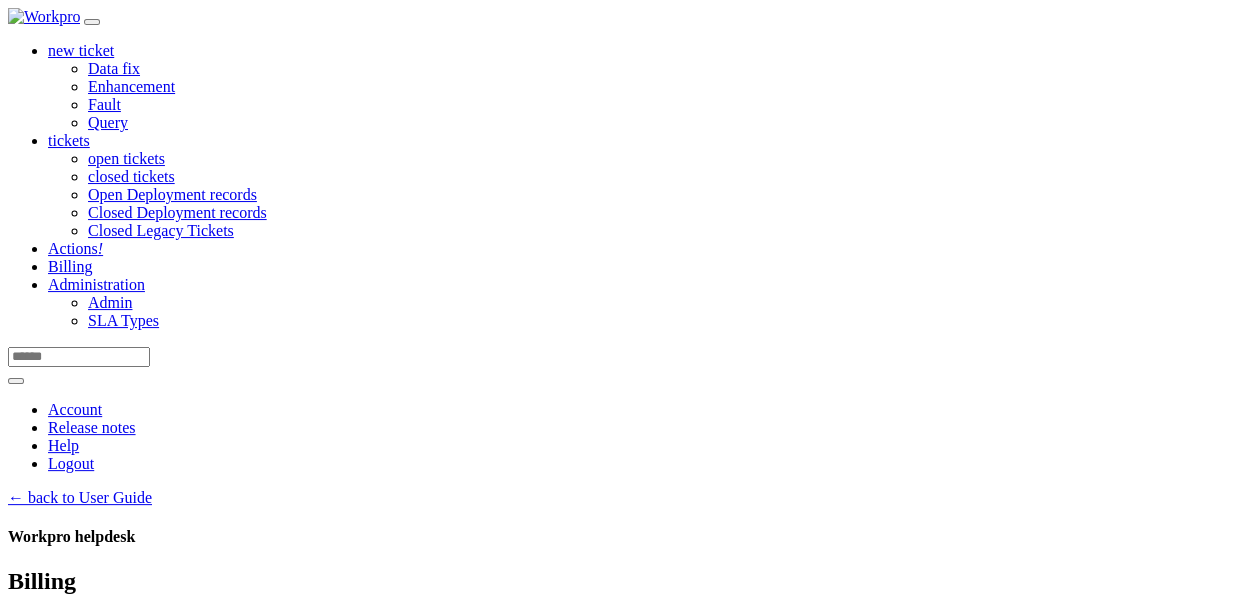 click on "tickets" at bounding box center [69, 140] 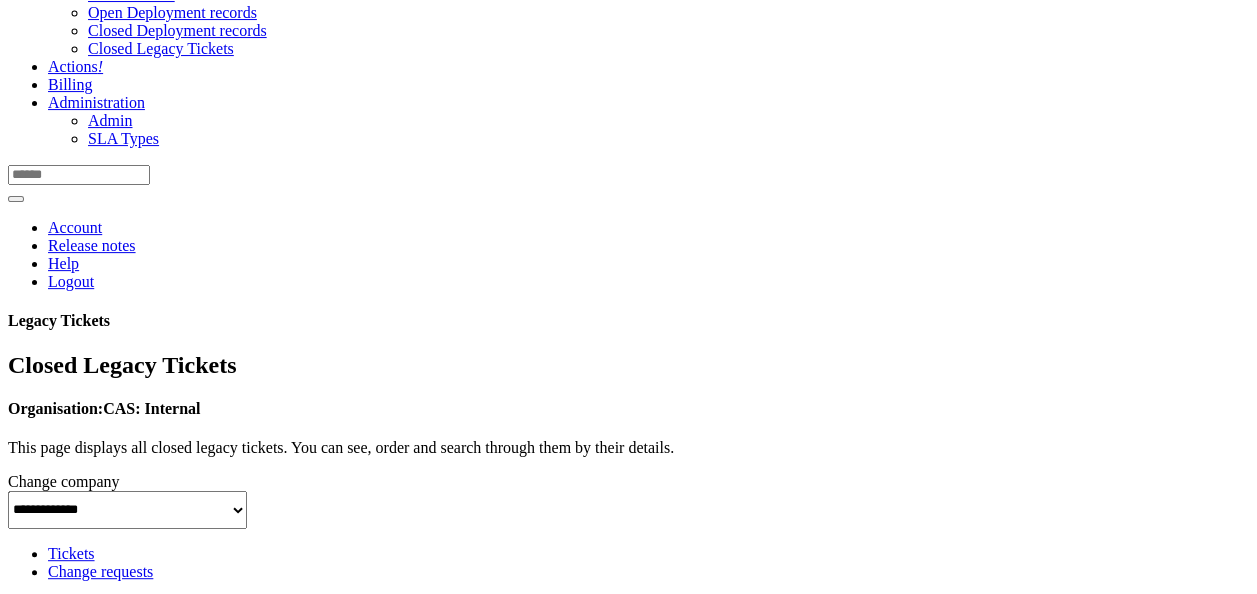 scroll, scrollTop: 190, scrollLeft: 0, axis: vertical 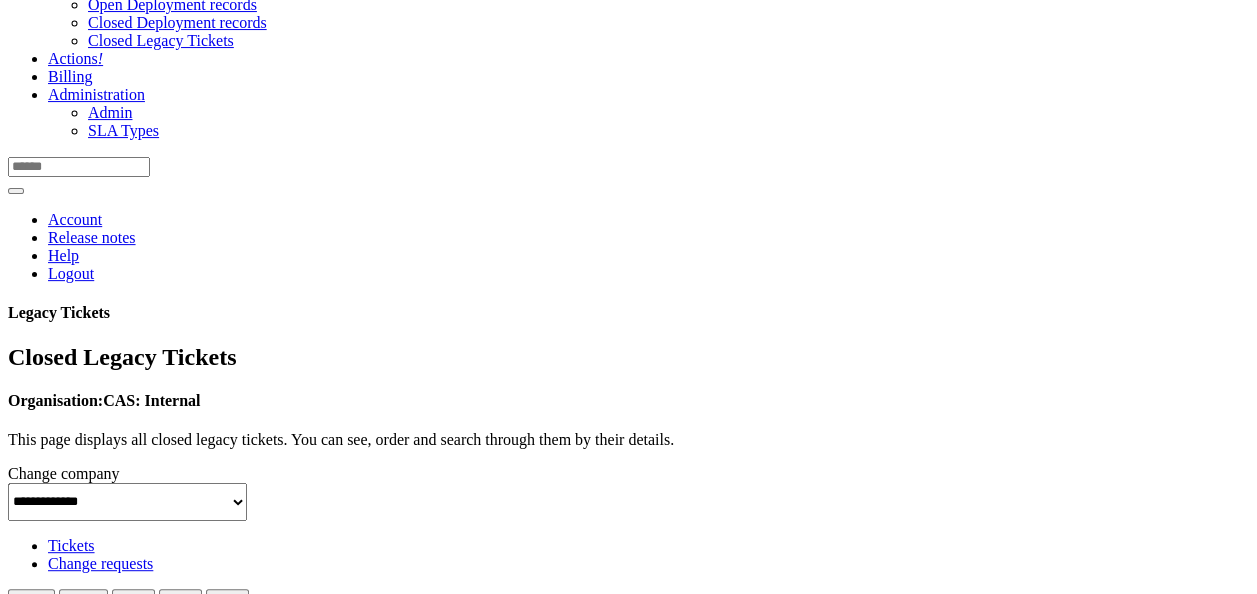 click on "Change requests" at bounding box center [100, 563] 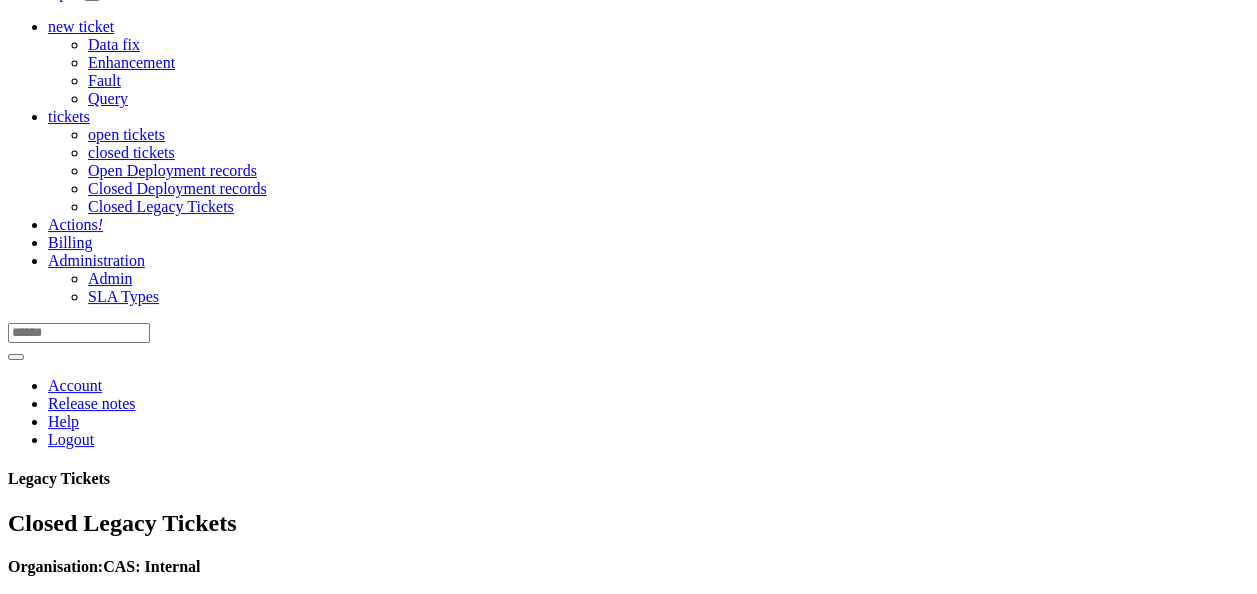 scroll, scrollTop: 25, scrollLeft: 0, axis: vertical 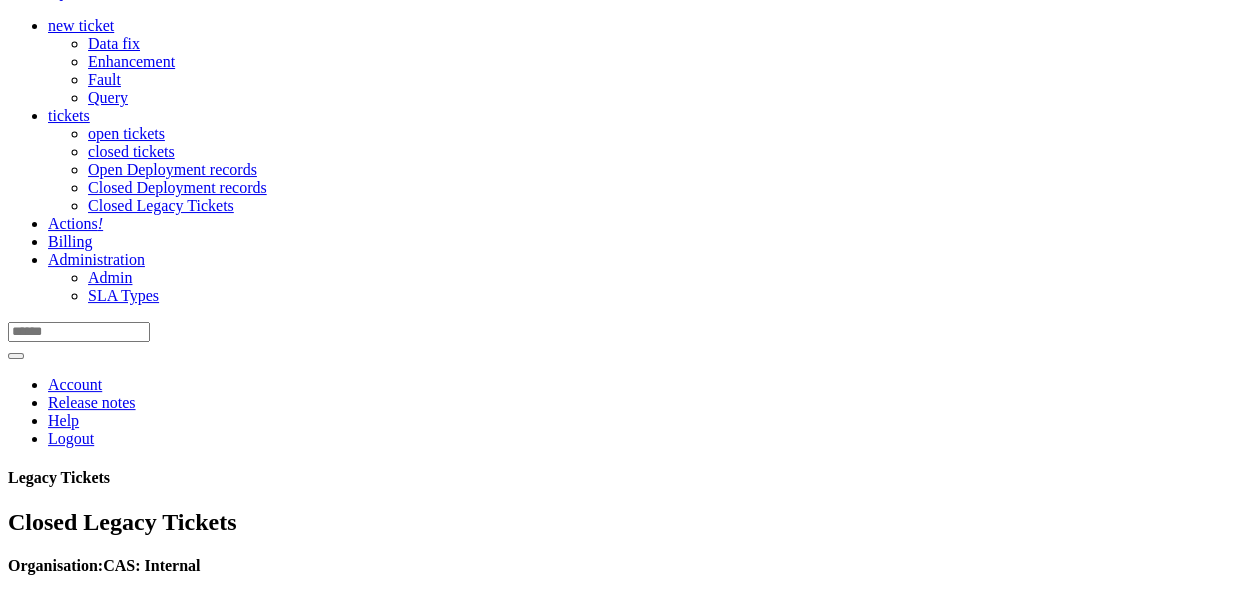 click on "Actions
!" at bounding box center [75, 223] 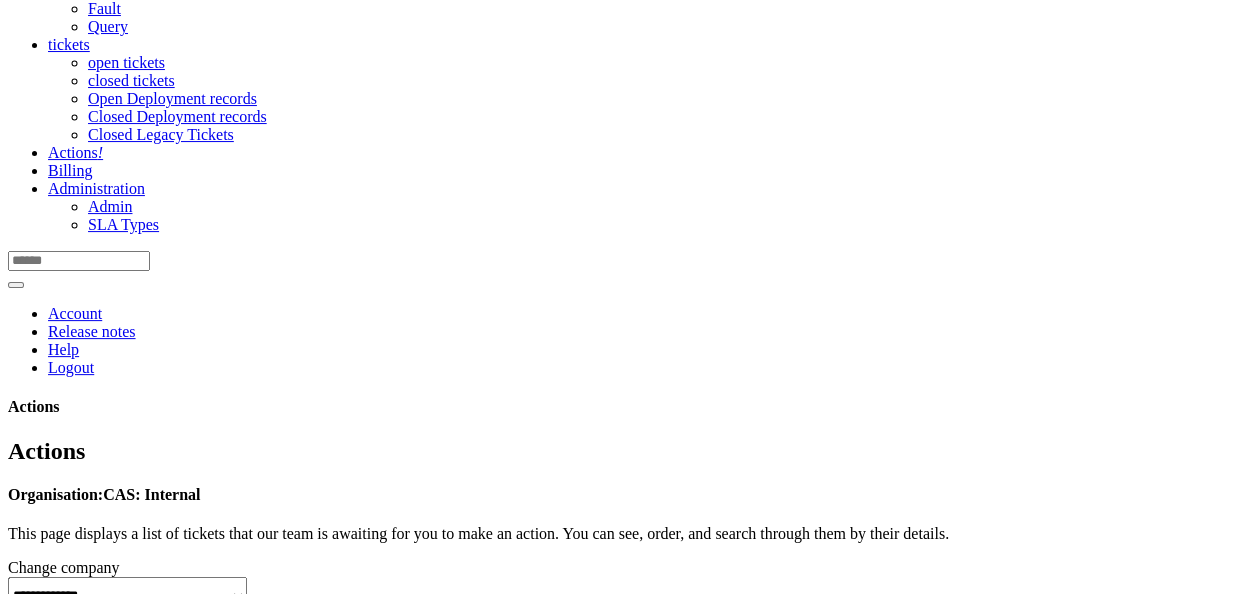scroll, scrollTop: 82, scrollLeft: 0, axis: vertical 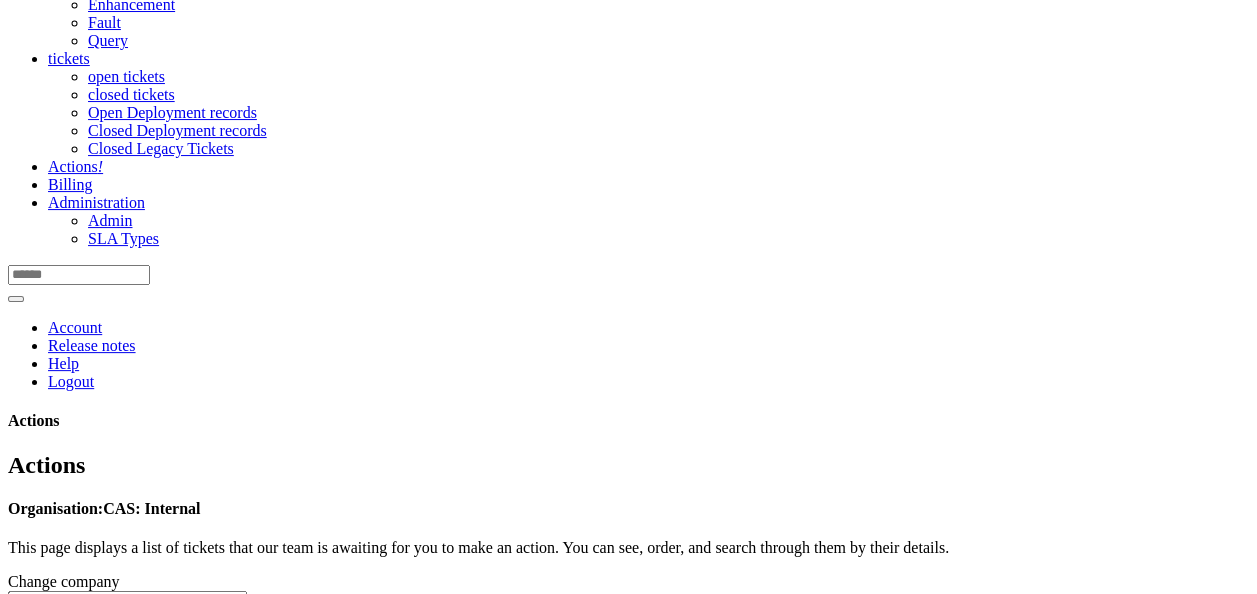 click on "Deployment Records" at bounding box center (116, 671) 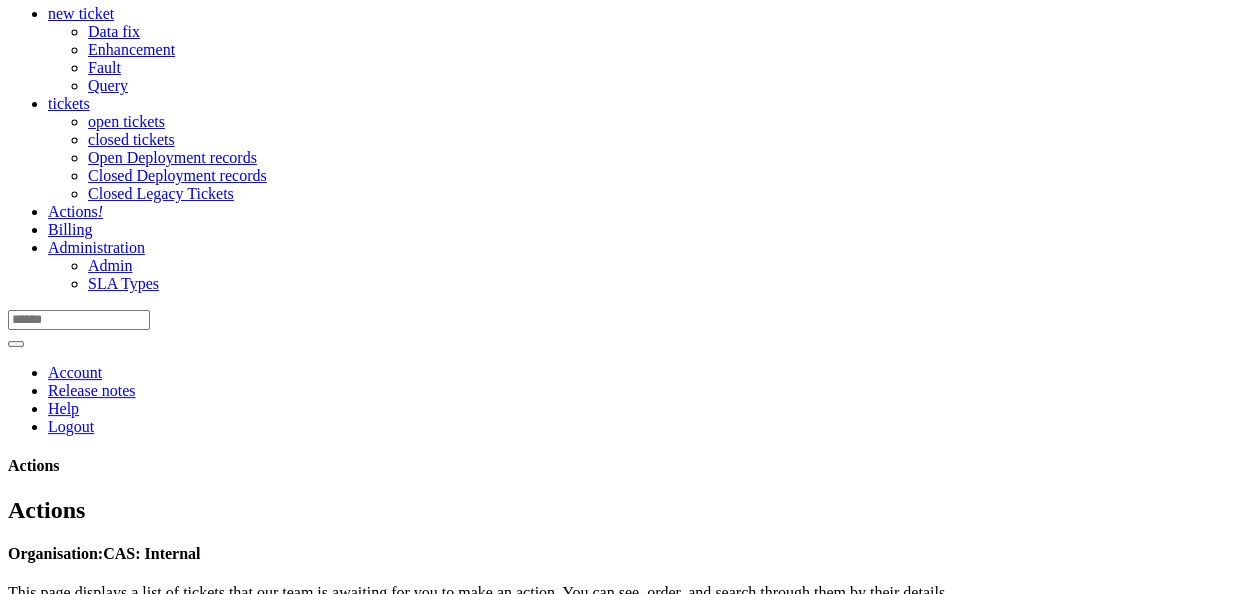 scroll, scrollTop: 26, scrollLeft: 0, axis: vertical 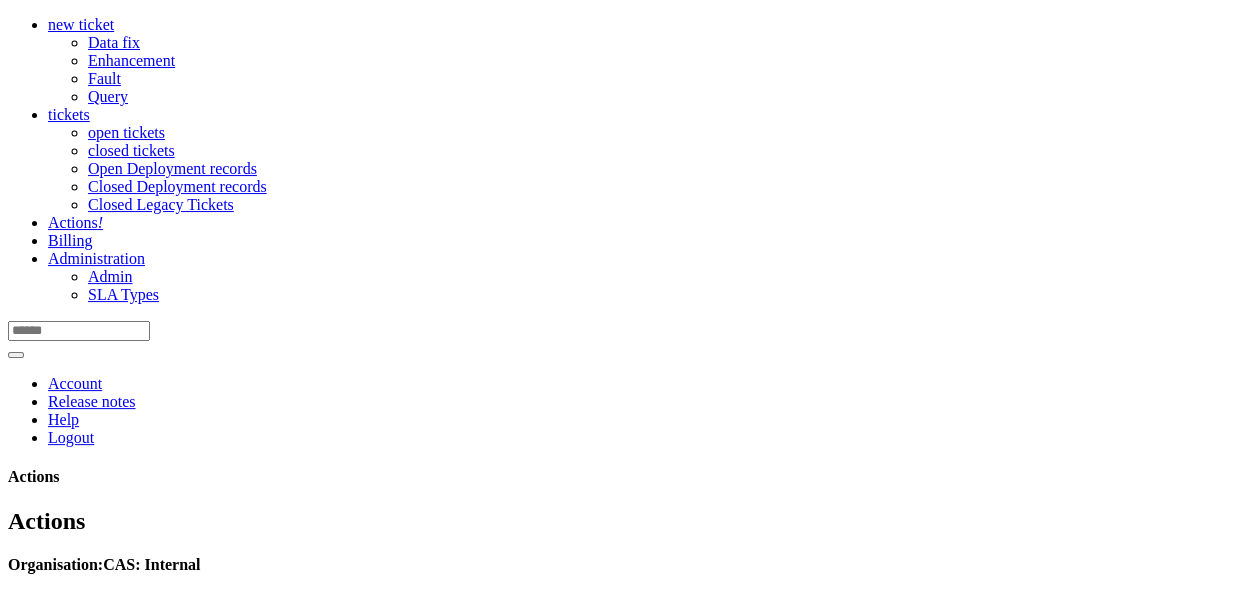 drag, startPoint x: 1054, startPoint y: 40, endPoint x: 1069, endPoint y: 14, distance: 30.016663 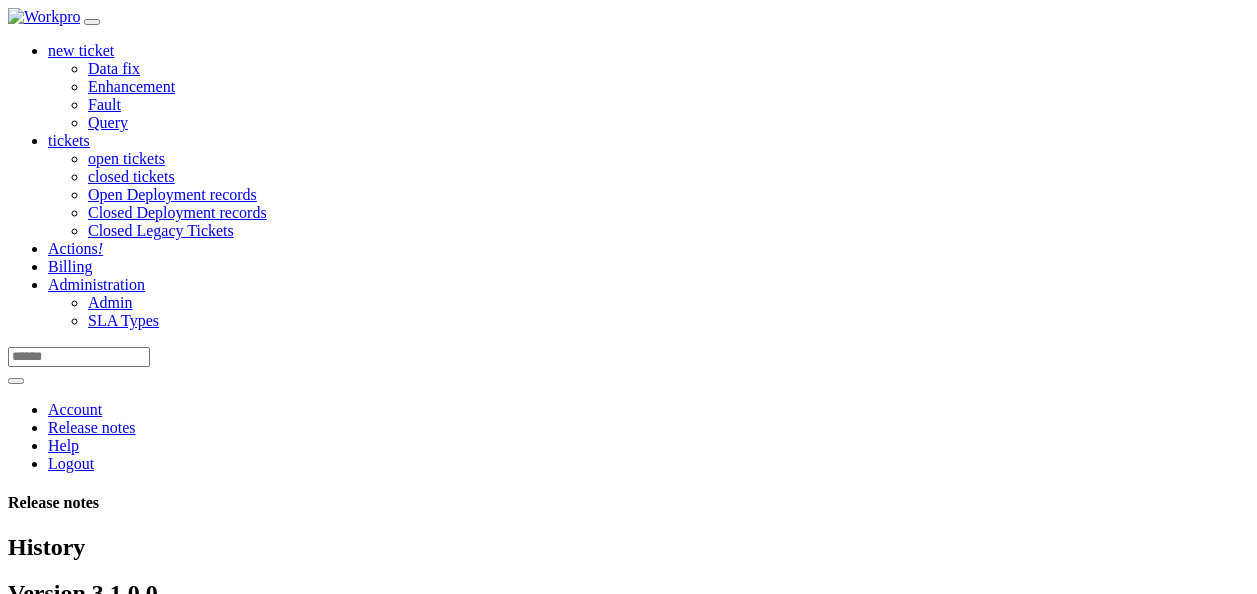scroll, scrollTop: 0, scrollLeft: 0, axis: both 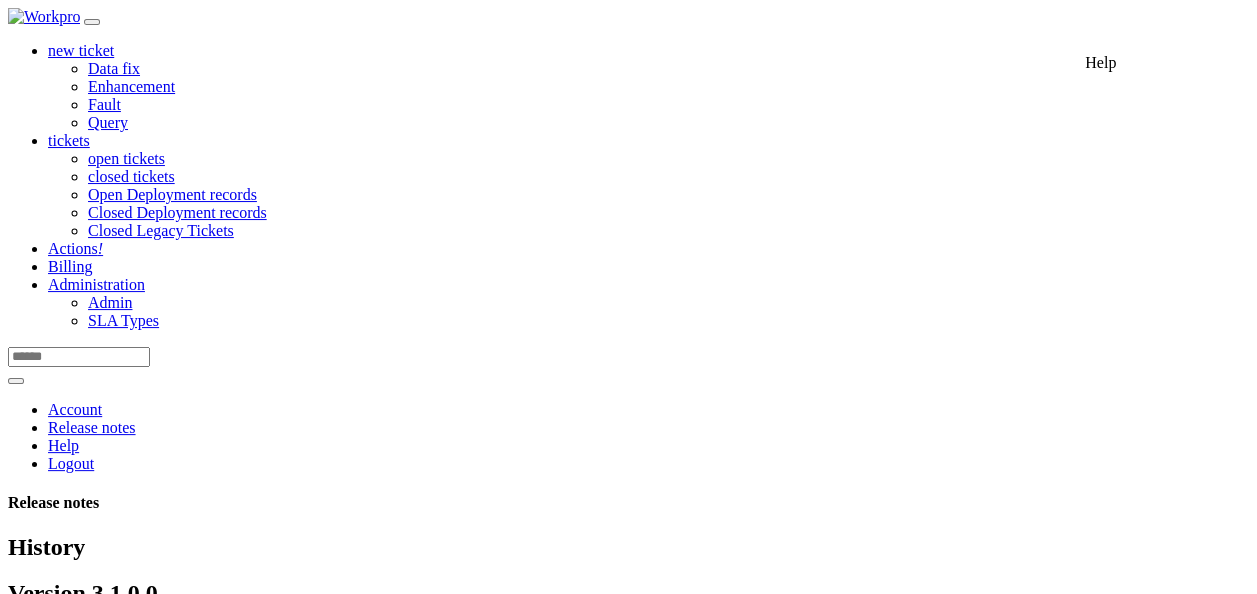 click at bounding box center [48, 445] 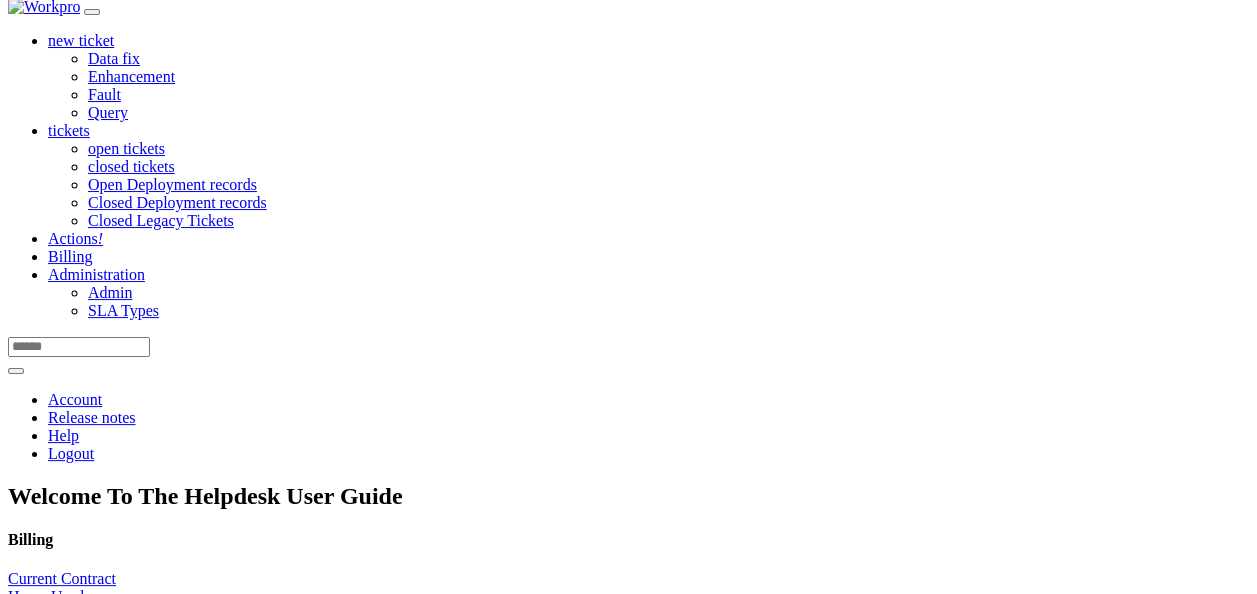 scroll, scrollTop: 0, scrollLeft: 0, axis: both 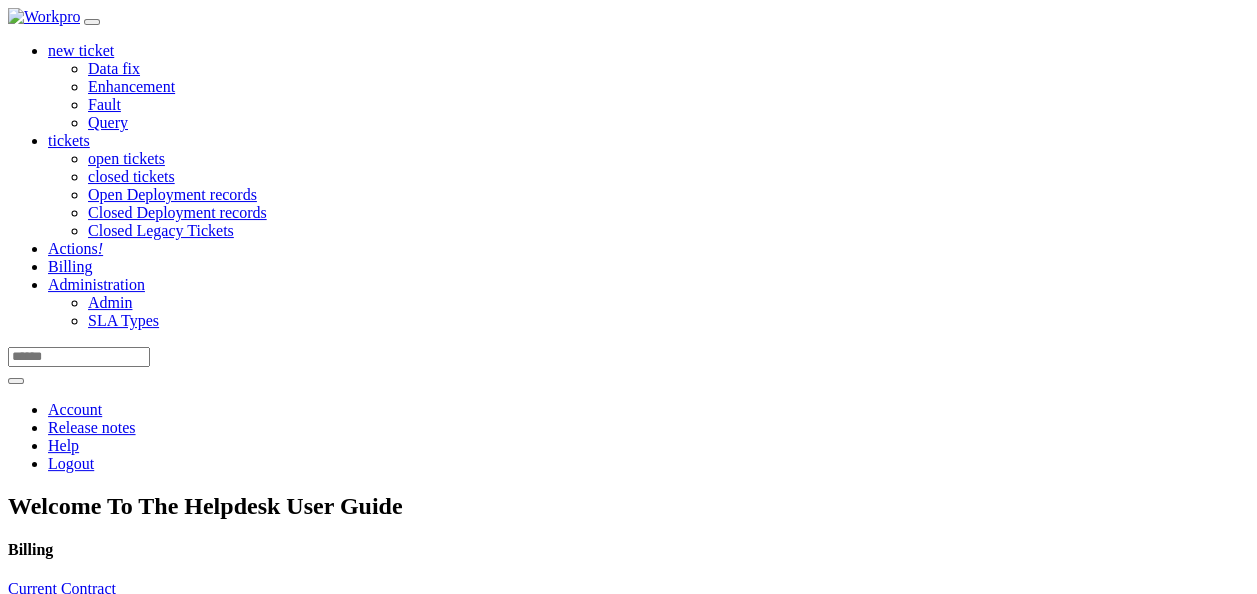click on "Actions
!" at bounding box center (75, 248) 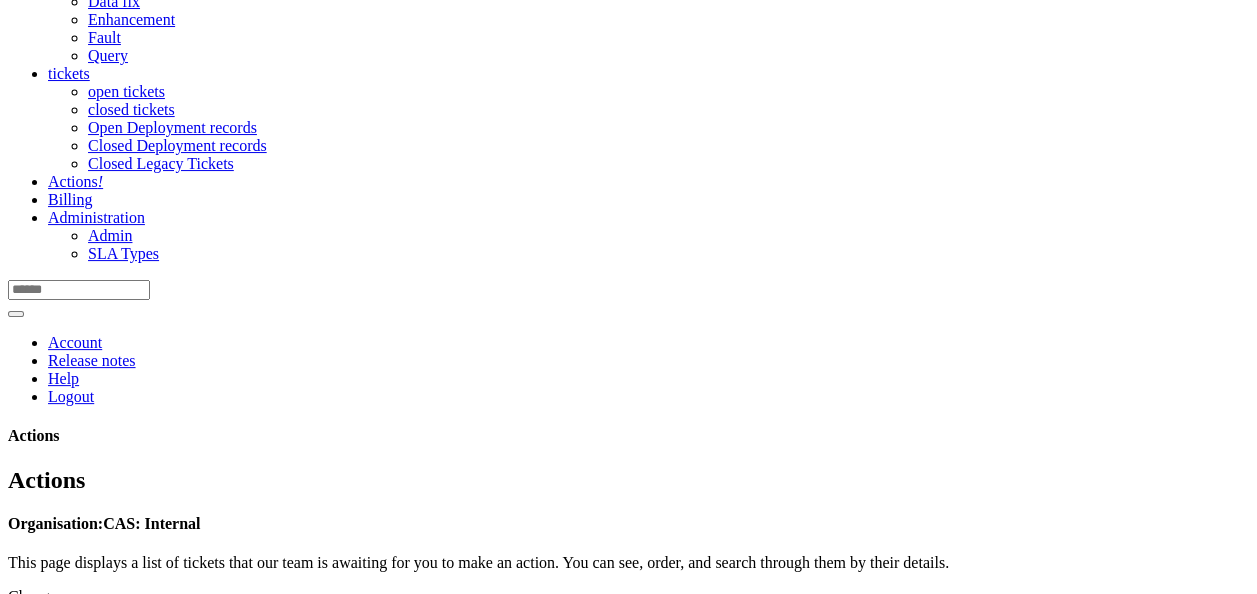 scroll, scrollTop: 0, scrollLeft: 0, axis: both 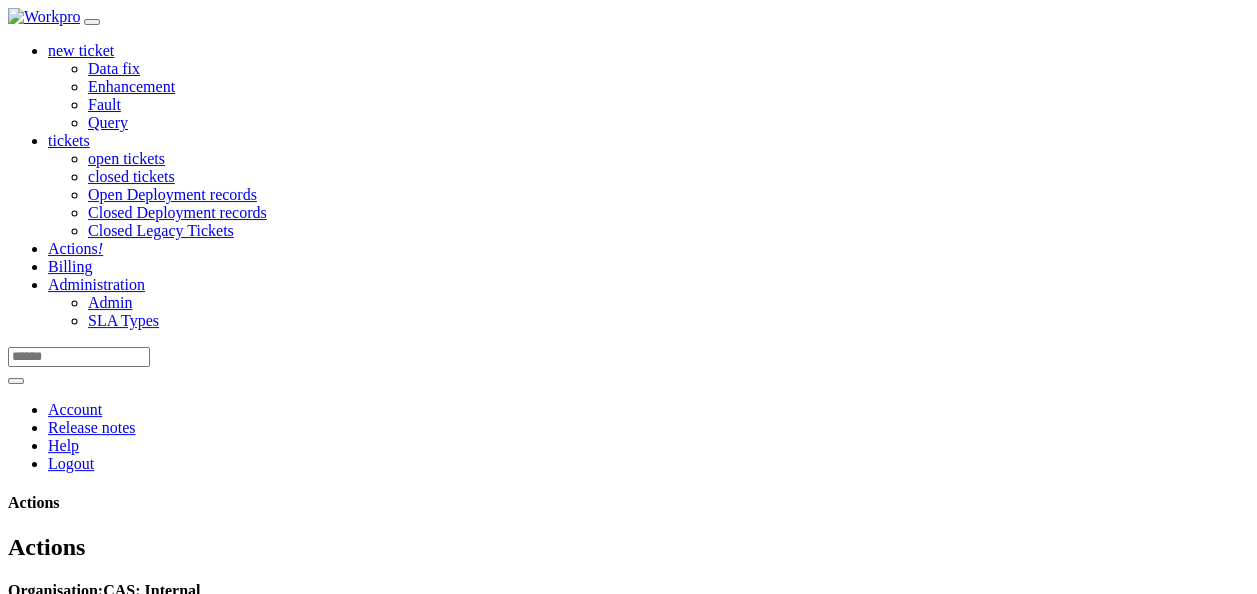 click on "tickets" at bounding box center (69, 140) 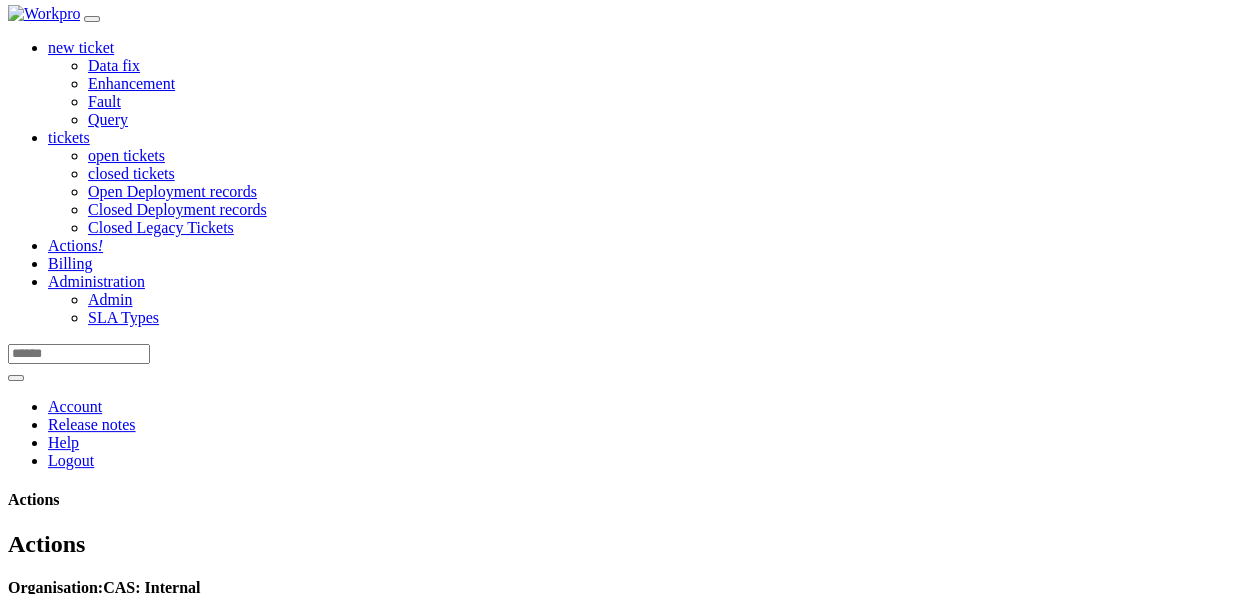 scroll, scrollTop: 11, scrollLeft: 0, axis: vertical 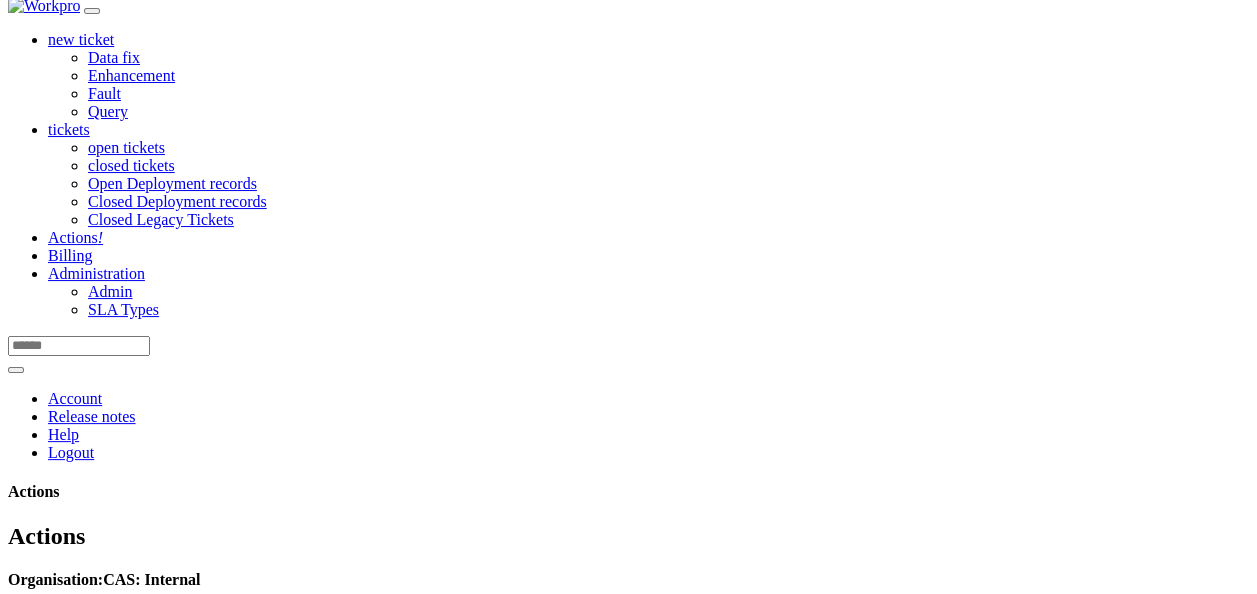 click on "Billing" at bounding box center (70, 255) 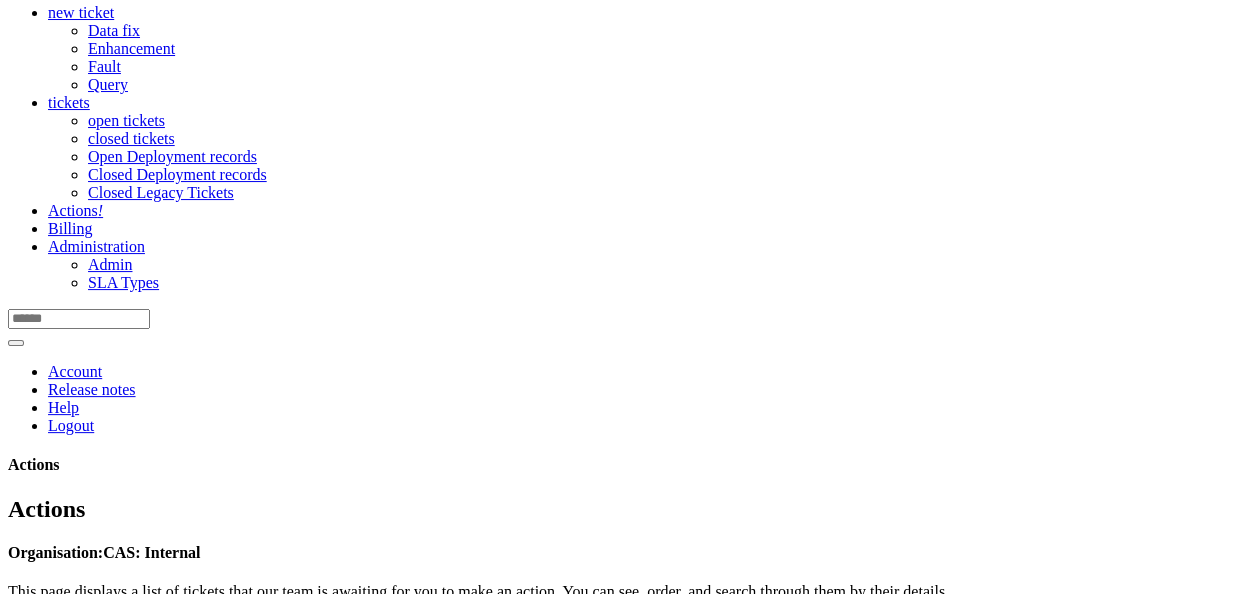 scroll, scrollTop: 45, scrollLeft: 0, axis: vertical 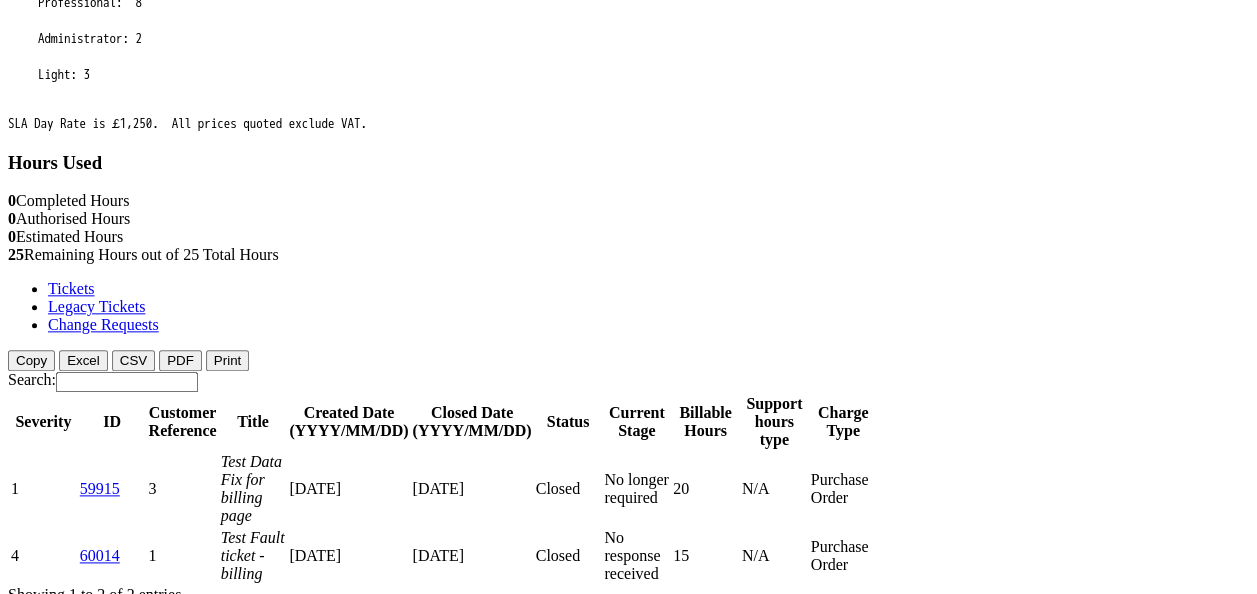 click on "Change Requests" at bounding box center [103, 324] 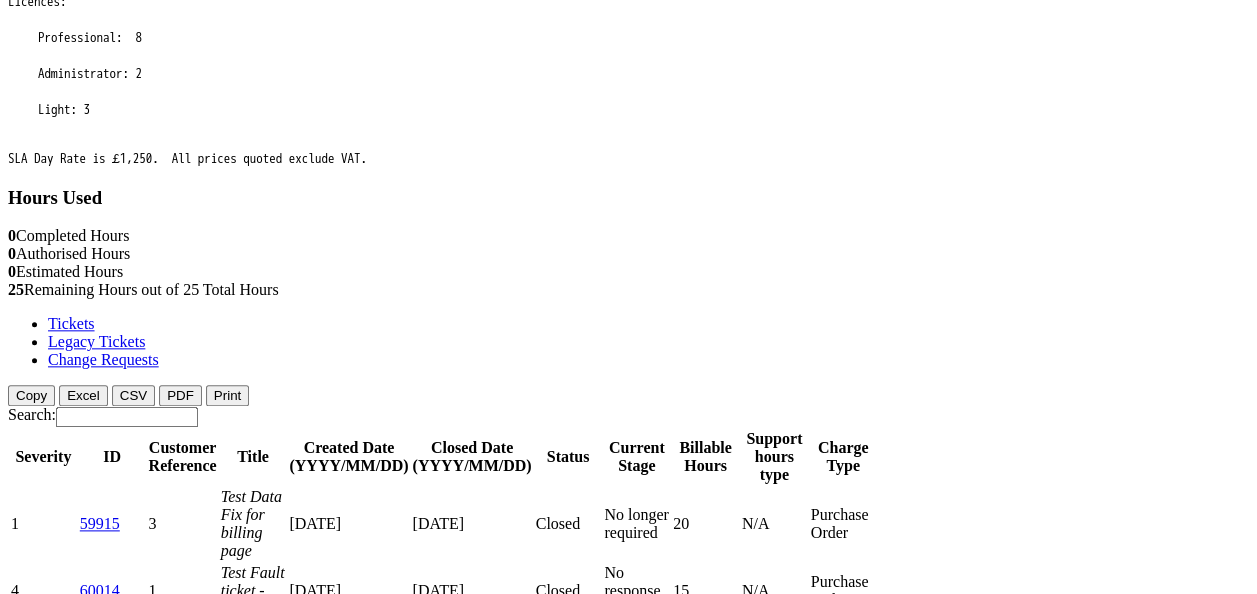 click on "Legacy Tickets" at bounding box center (96, 341) 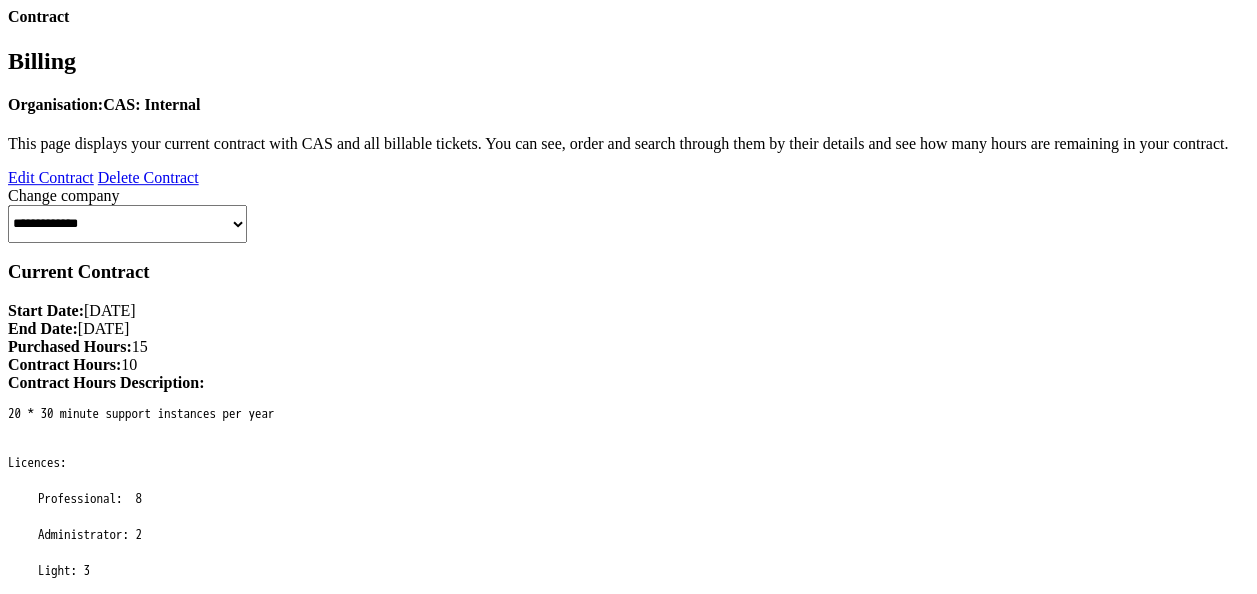 scroll, scrollTop: 421, scrollLeft: 0, axis: vertical 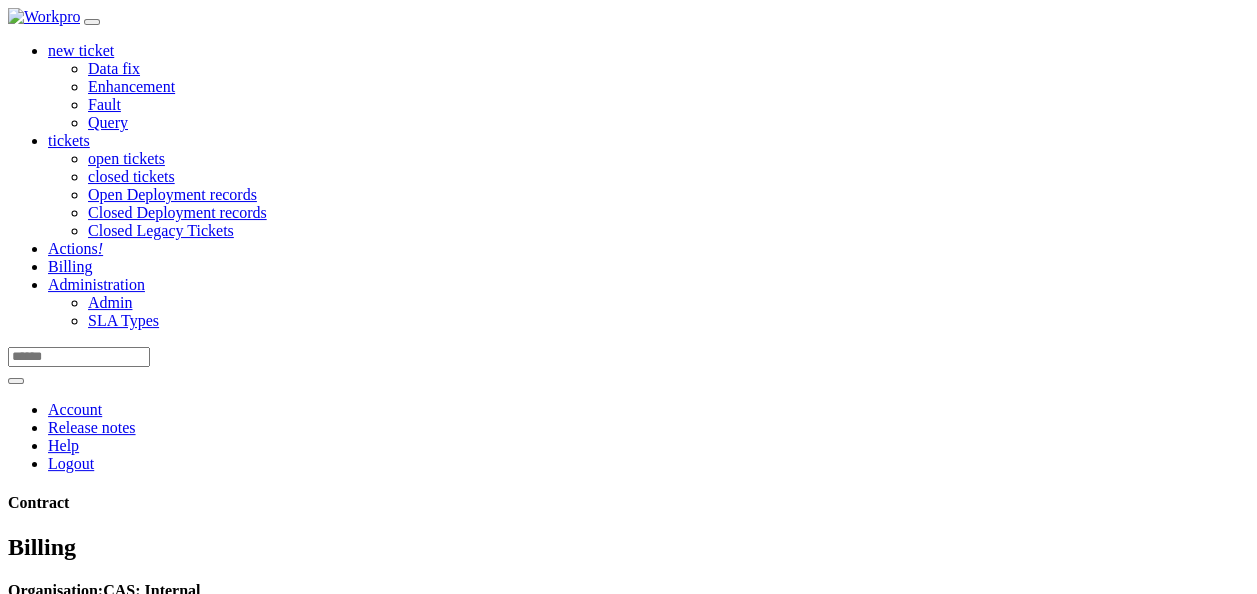click on "Actions
!" at bounding box center [75, 248] 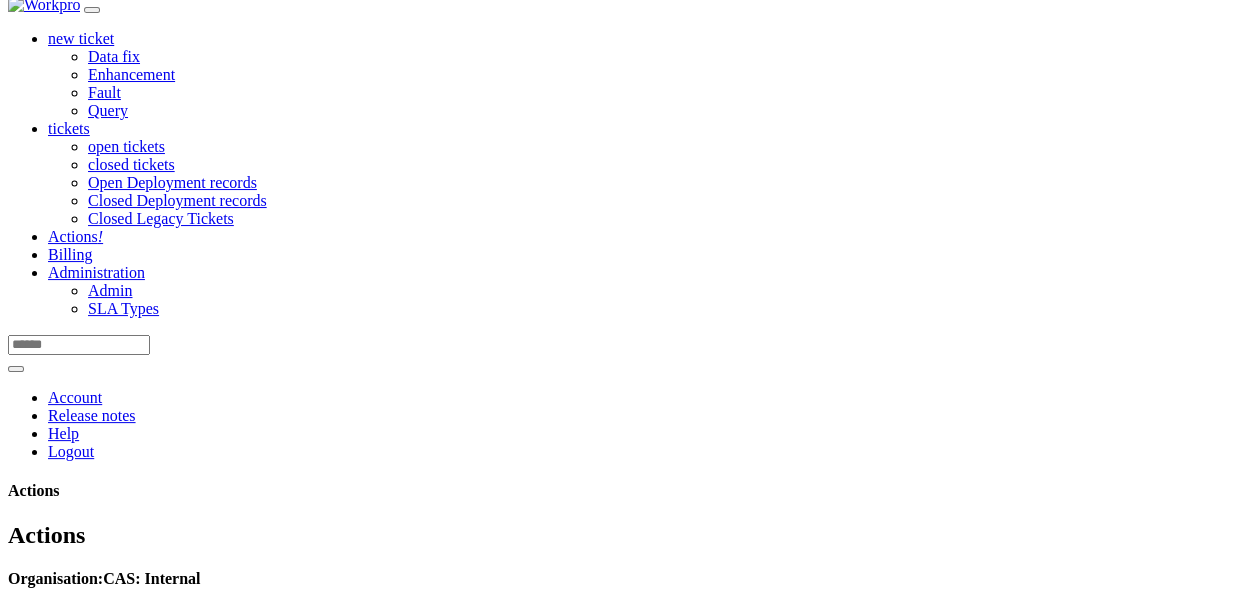 scroll, scrollTop: 8, scrollLeft: 0, axis: vertical 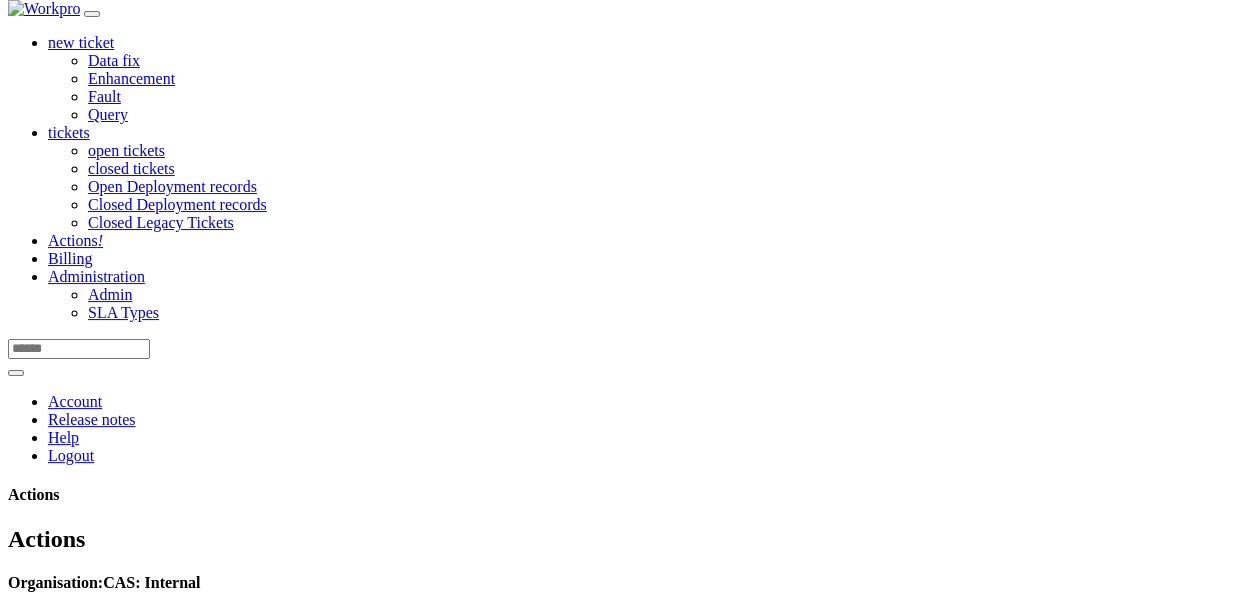 drag, startPoint x: 866, startPoint y: 368, endPoint x: 626, endPoint y: 40, distance: 406.42834 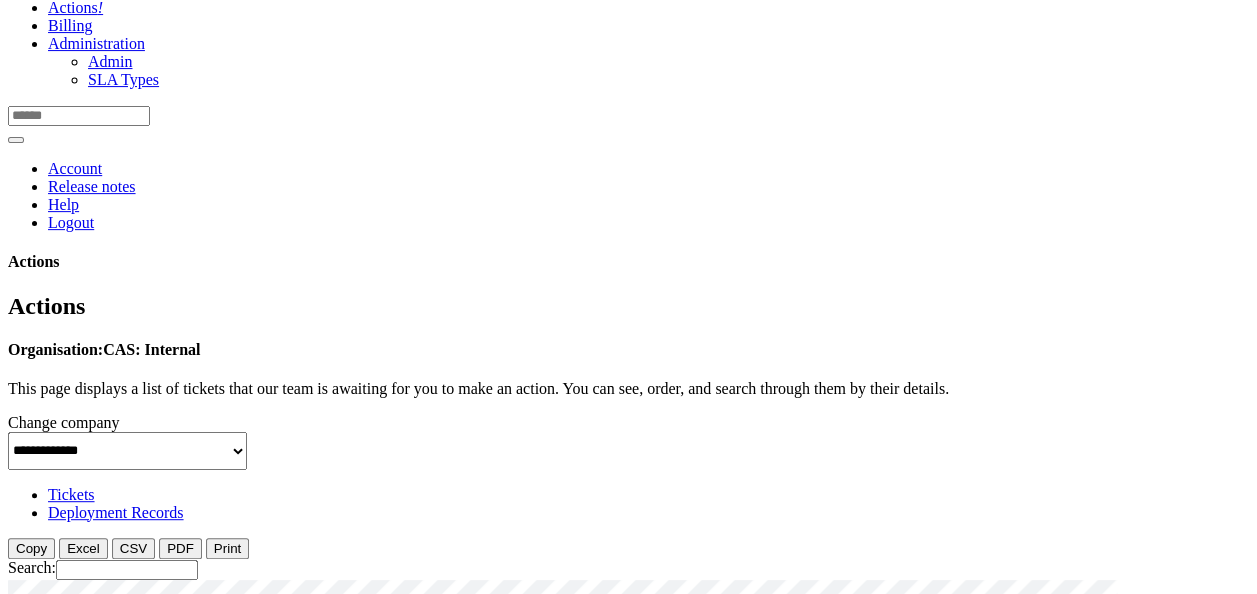 scroll, scrollTop: 242, scrollLeft: 0, axis: vertical 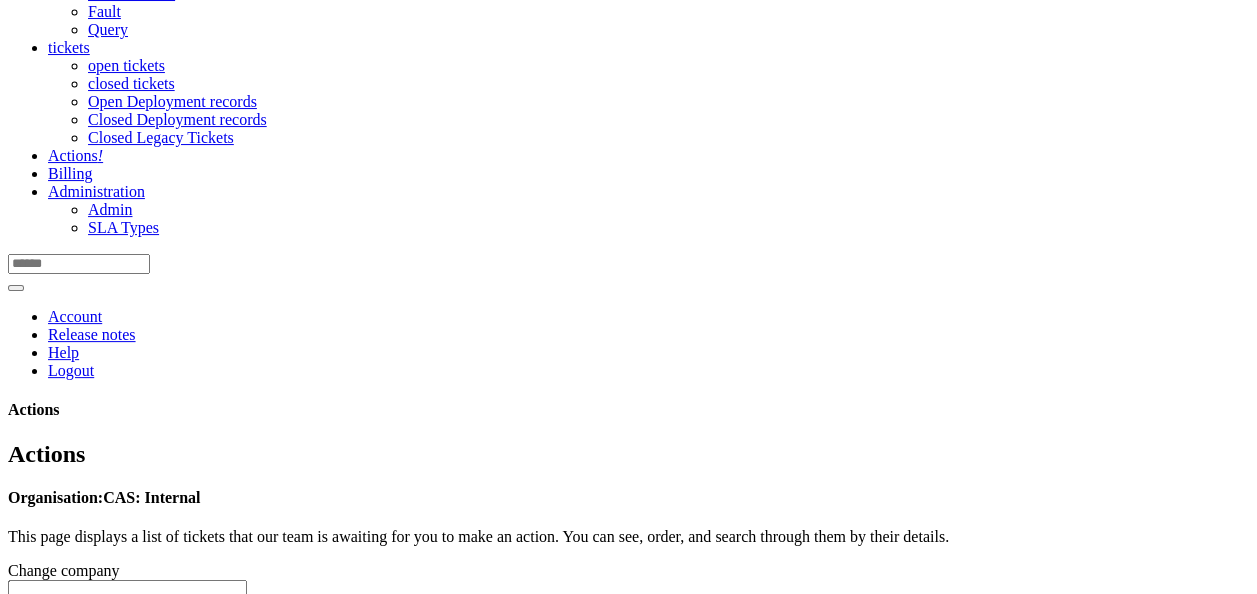 click on "Deployment Records" at bounding box center (116, 660) 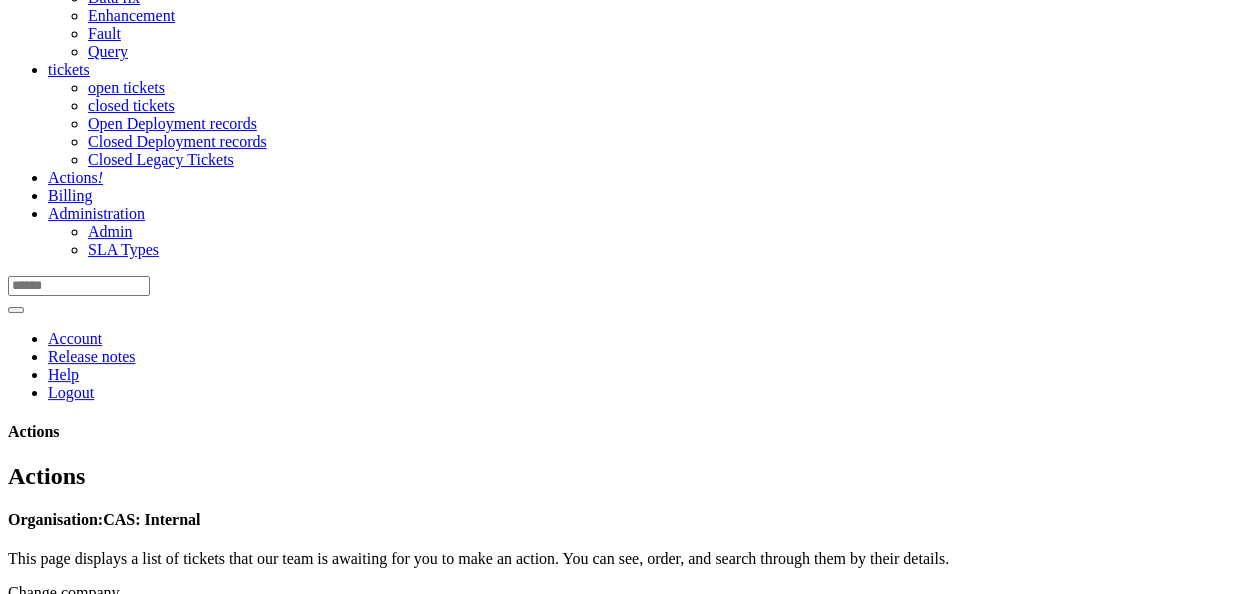 scroll, scrollTop: 0, scrollLeft: 0, axis: both 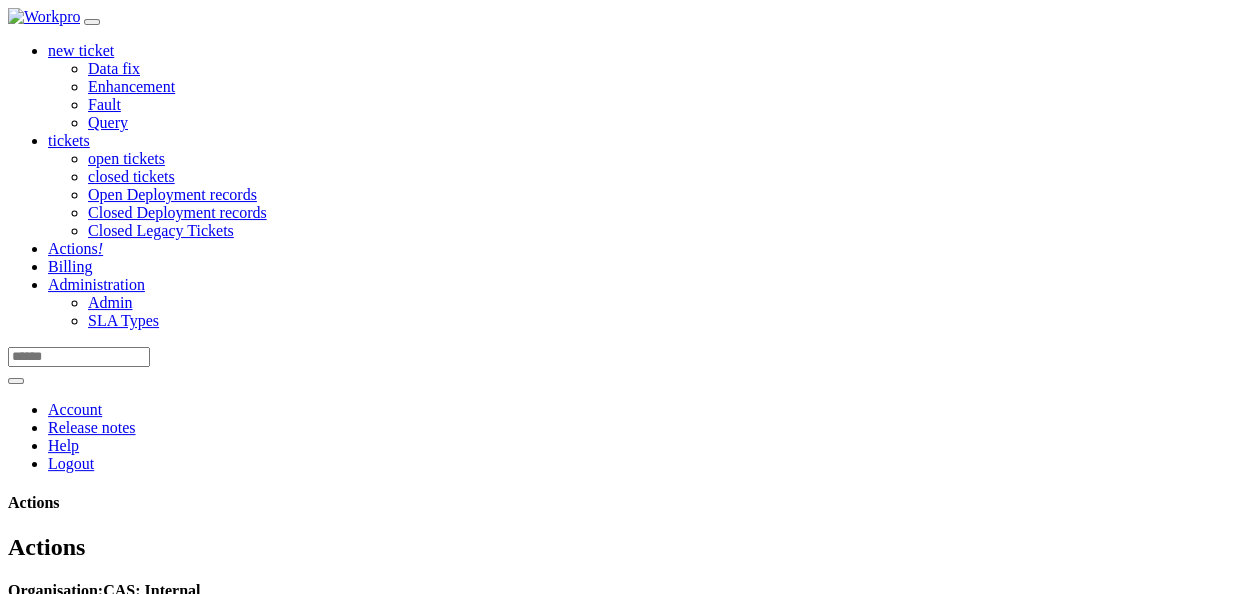 click on "Billing" at bounding box center [70, 266] 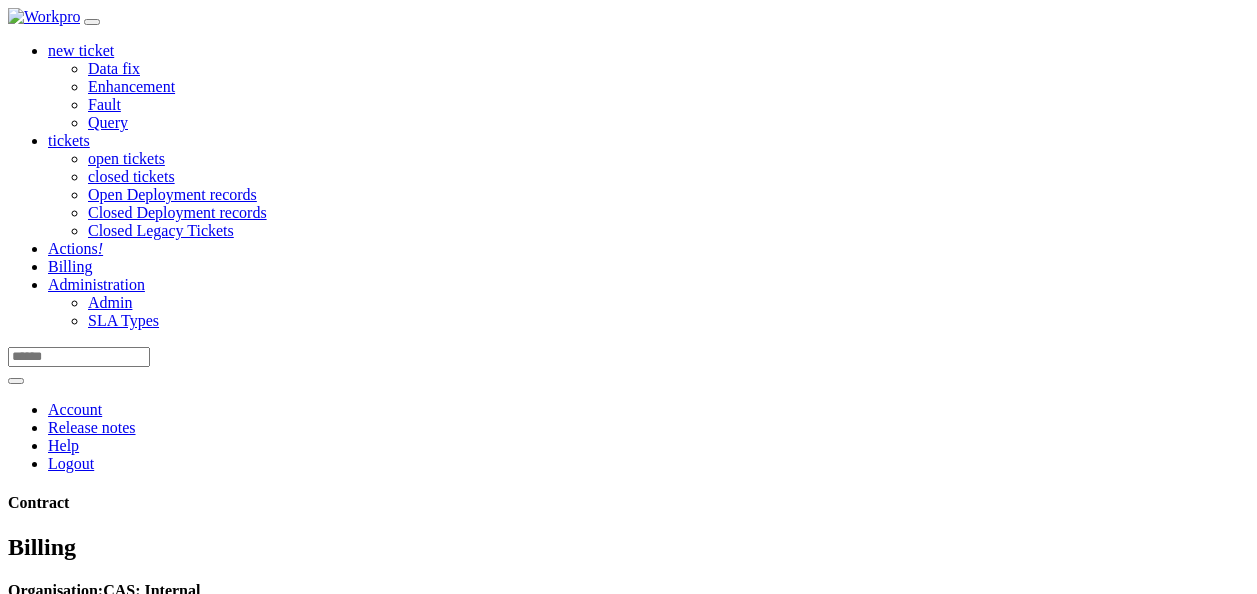 scroll, scrollTop: 0, scrollLeft: 0, axis: both 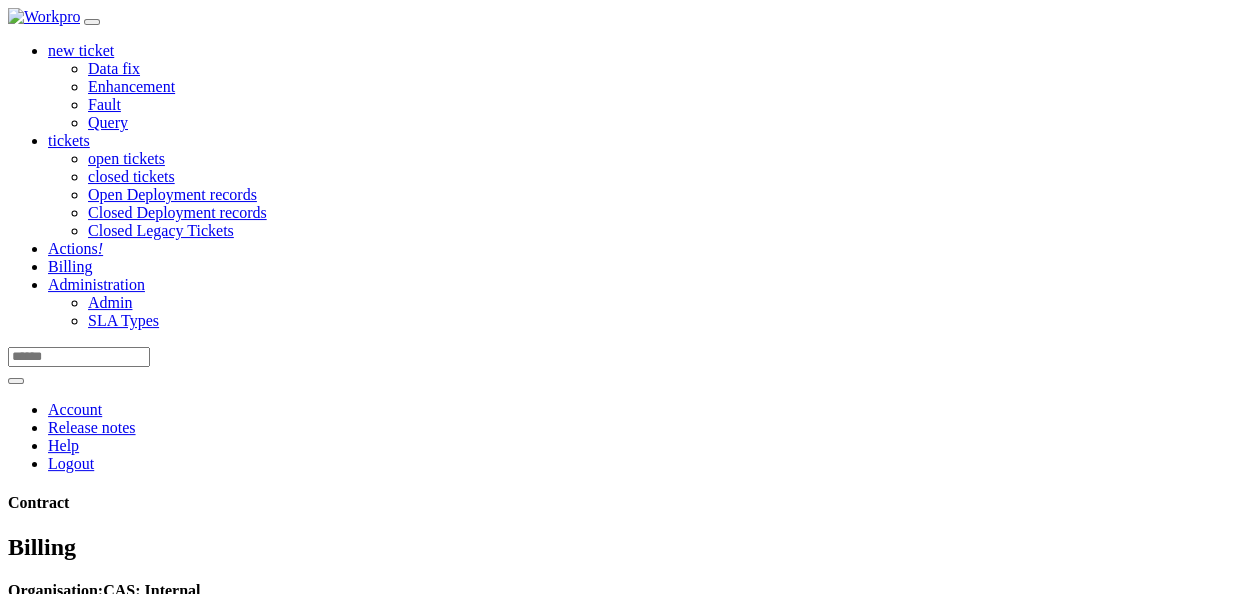 click on "tickets" at bounding box center (69, 140) 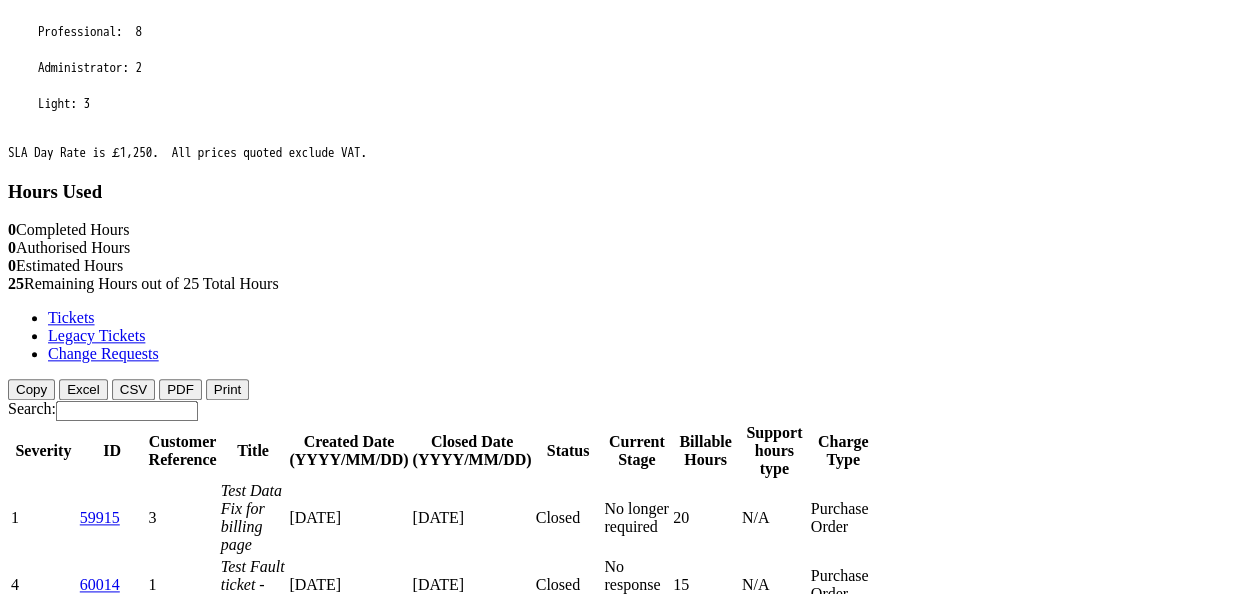 scroll, scrollTop: 1249, scrollLeft: 0, axis: vertical 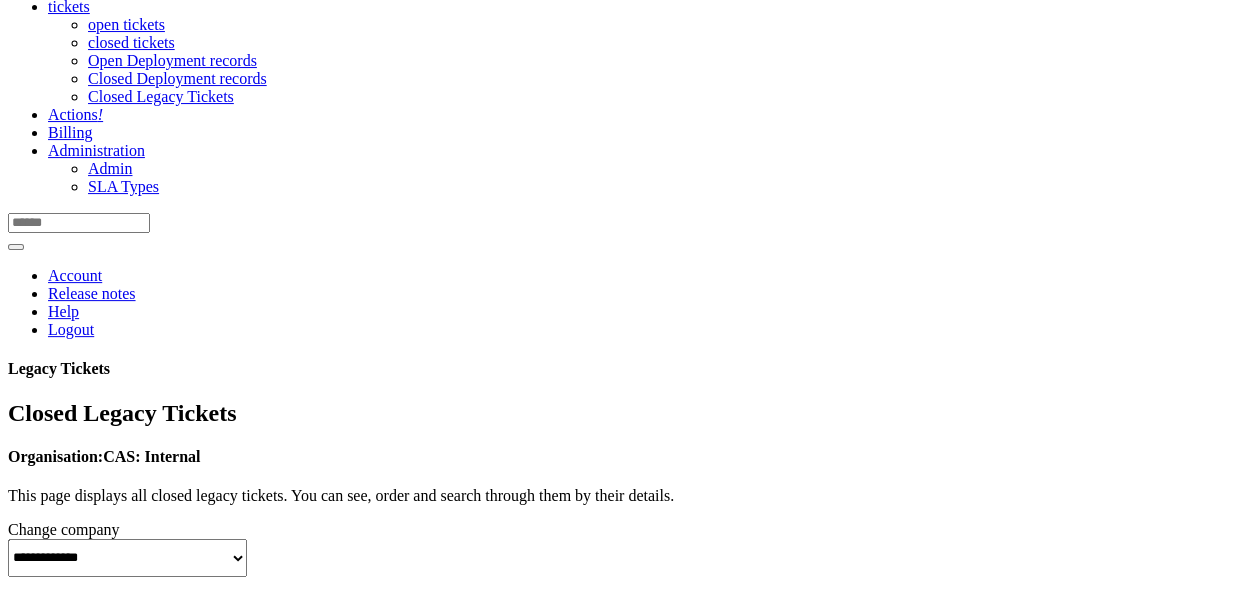 click on "Change requests" at bounding box center (100, 619) 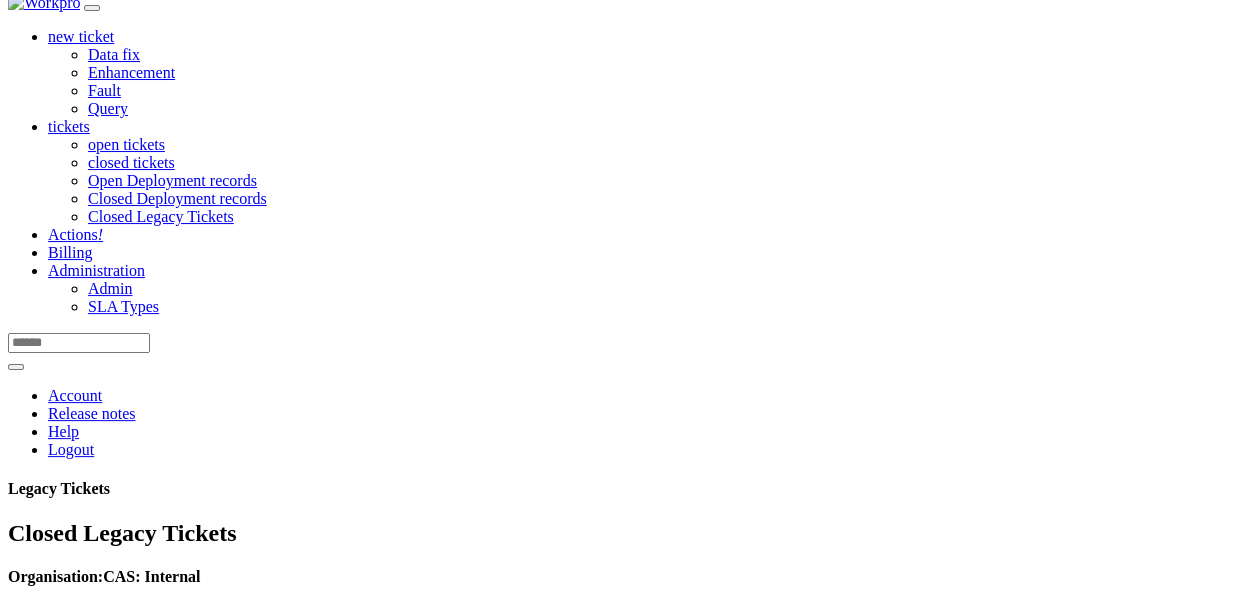 scroll, scrollTop: 0, scrollLeft: 0, axis: both 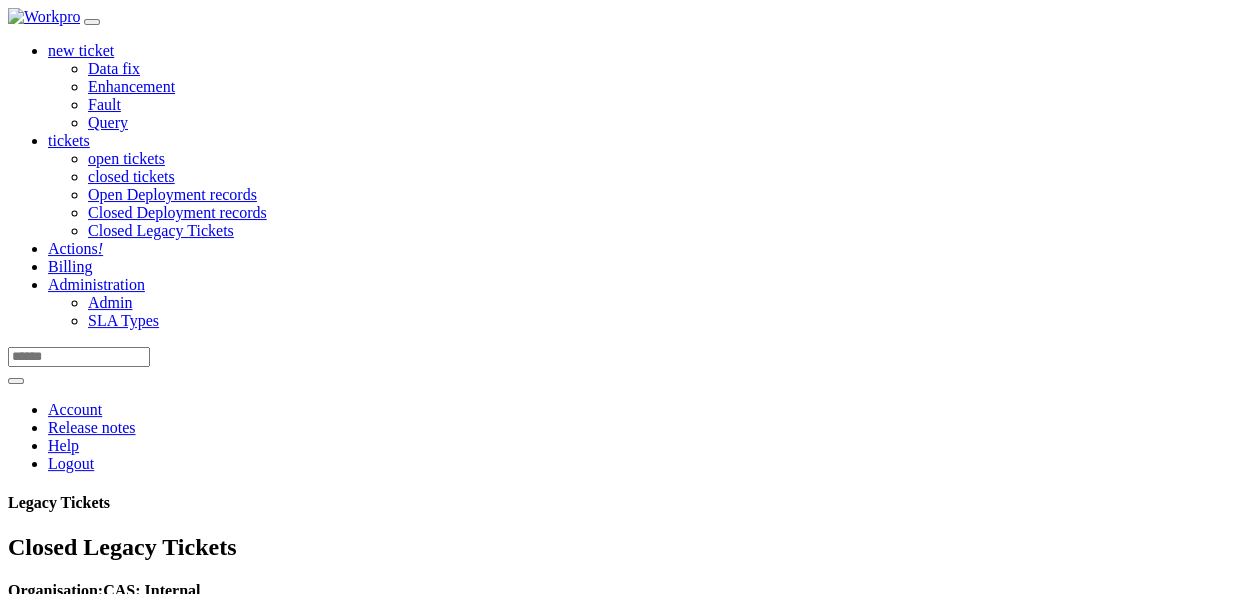 click on "tickets" at bounding box center (69, 140) 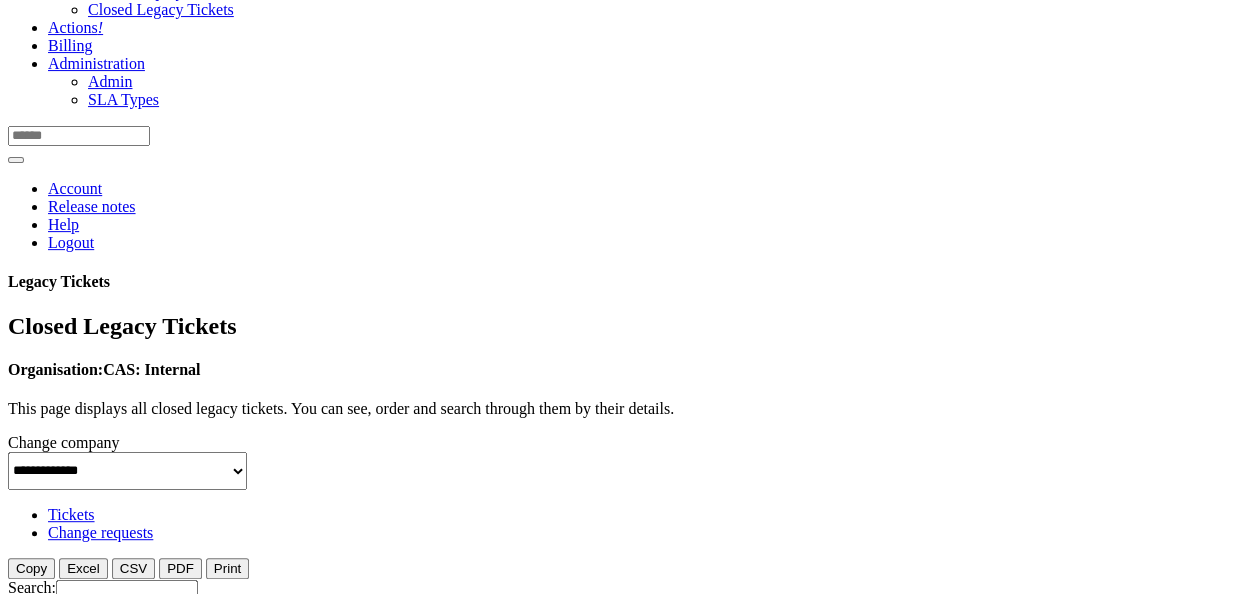 scroll, scrollTop: 0, scrollLeft: 0, axis: both 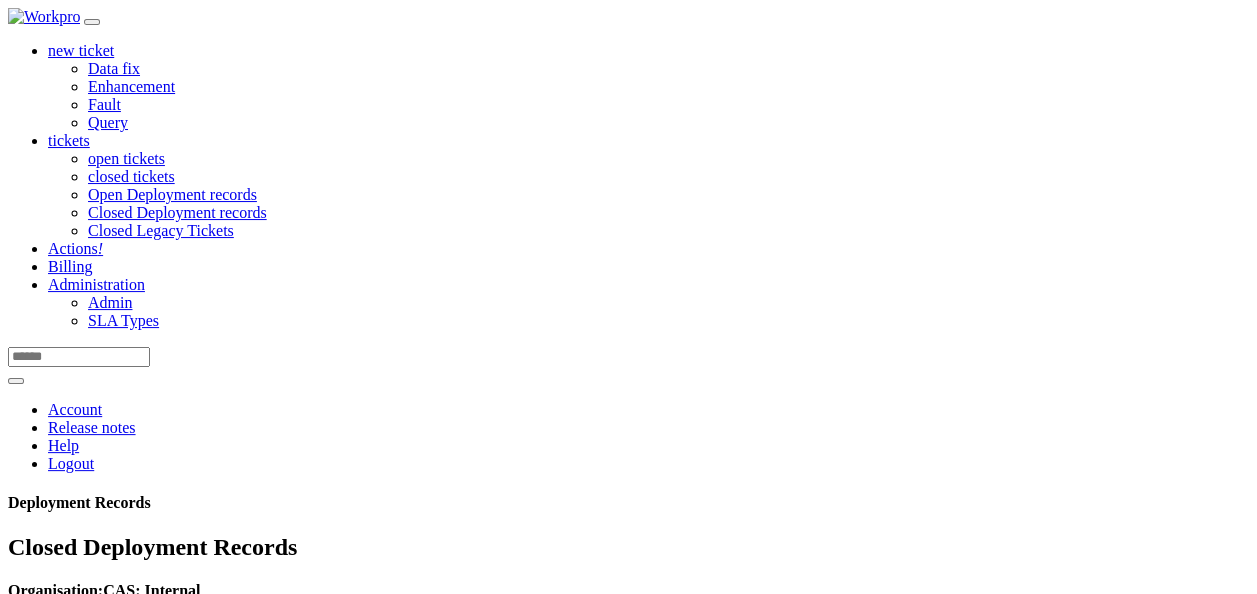 click on "new ticket" at bounding box center (81, 50) 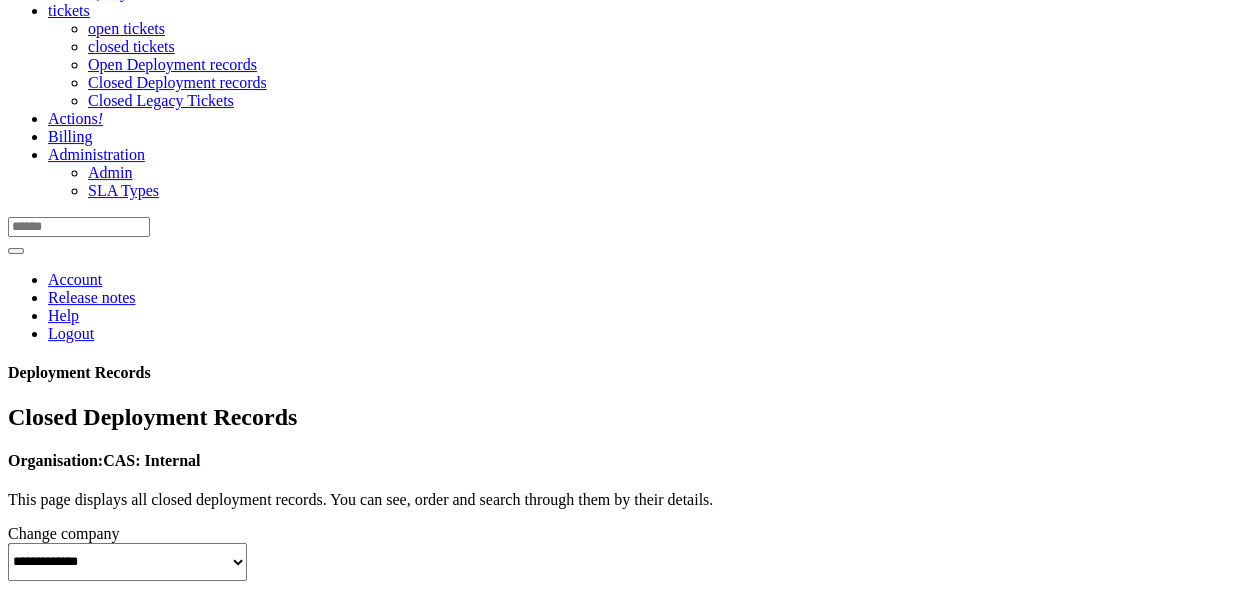 scroll, scrollTop: 129, scrollLeft: 0, axis: vertical 